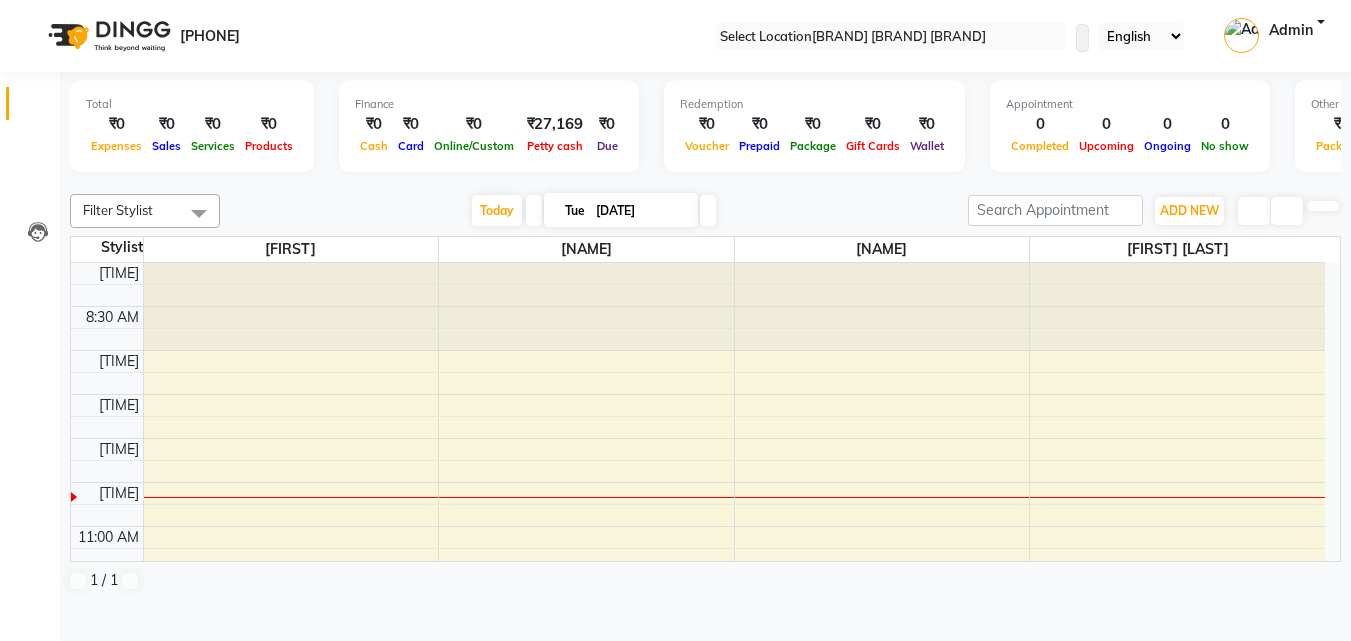 scroll, scrollTop: 0, scrollLeft: 0, axis: both 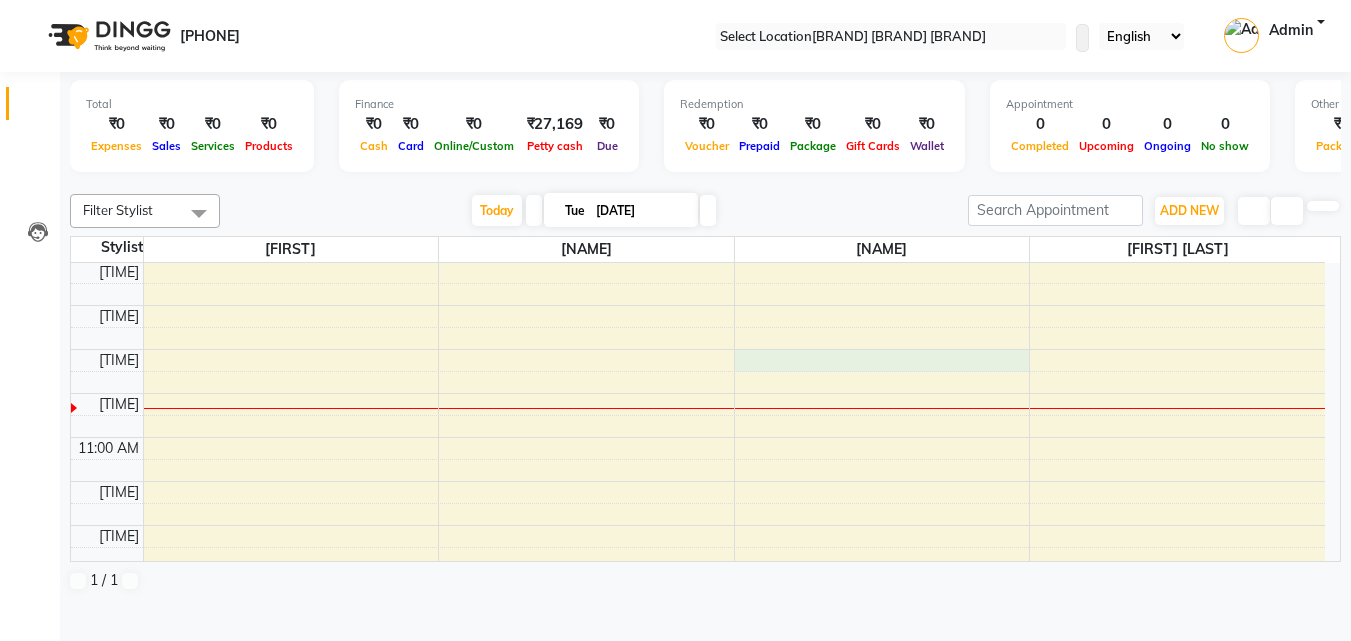 click on "8:00 AM 8:30 AM 9:00 AM 9:30 AM 10:00 AM 10:30 AM 11:00 AM 11:30 AM 12:00 PM 12:30 PM 1:00 PM 1:30 PM 2:00 PM 2:30 PM 3:00 PM 3:30 PM 4:00 PM 4:30 PM 5:00 PM 5:30 PM 6:00 PM 6:30 PM 7:00 PM 7:30 PM 8:00 PM 8:30 PM 9:00 PM 9:30 PM" at bounding box center (698, 789) 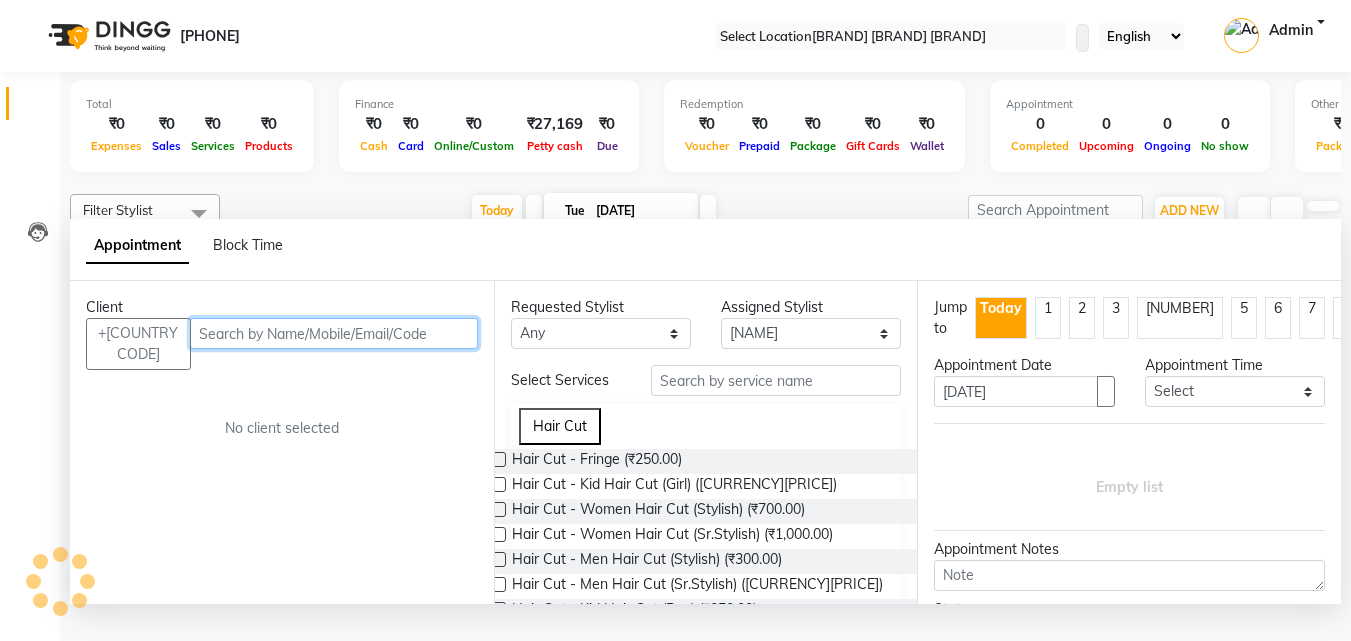 scroll, scrollTop: 1, scrollLeft: 0, axis: vertical 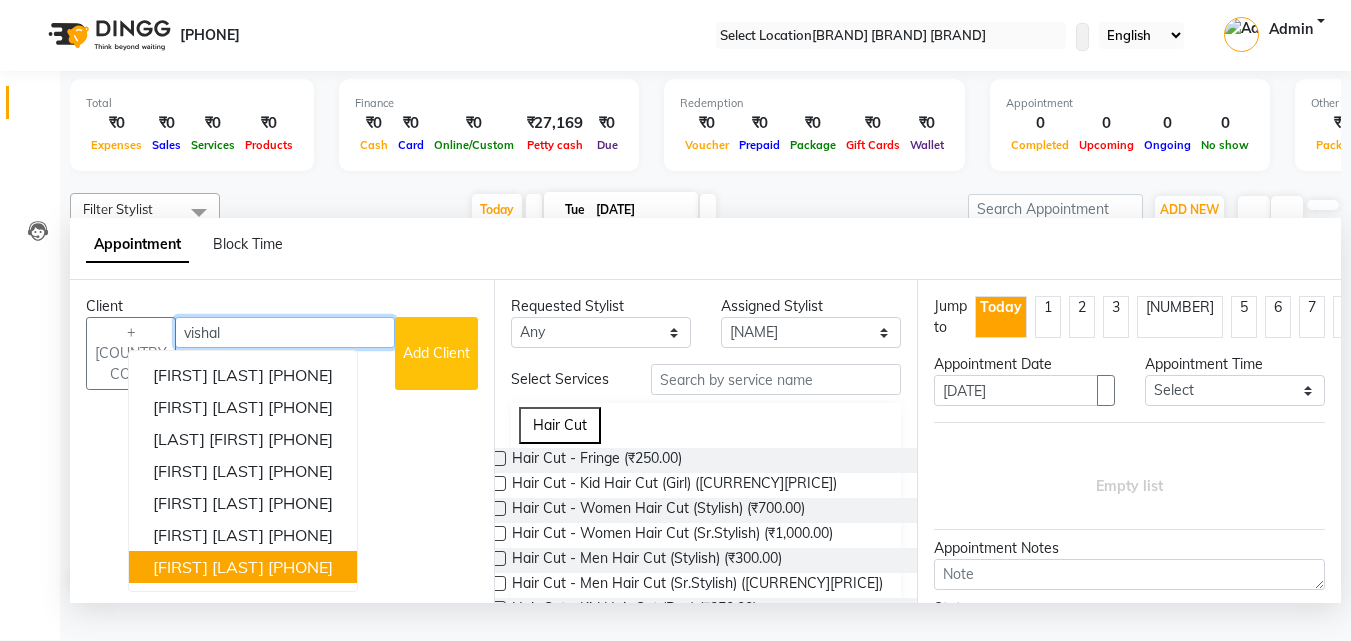 click on "[PHONE]" at bounding box center (300, 567) 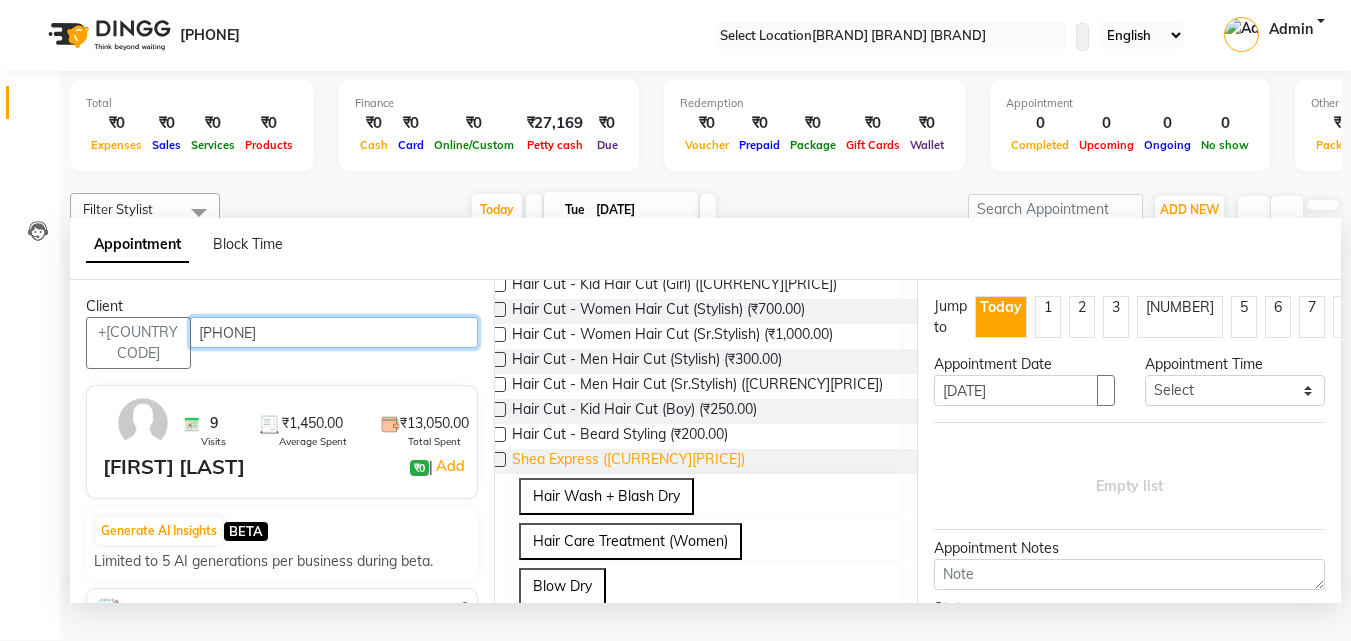 scroll, scrollTop: 200, scrollLeft: 0, axis: vertical 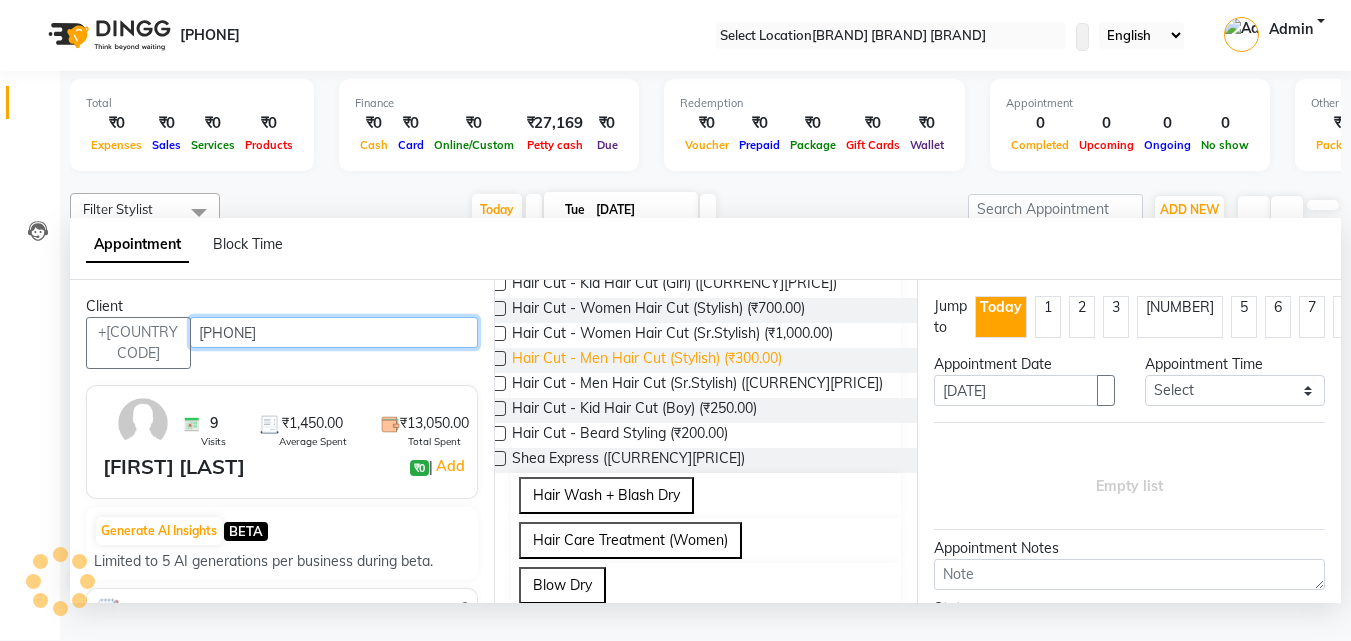 type on "[PHONE]" 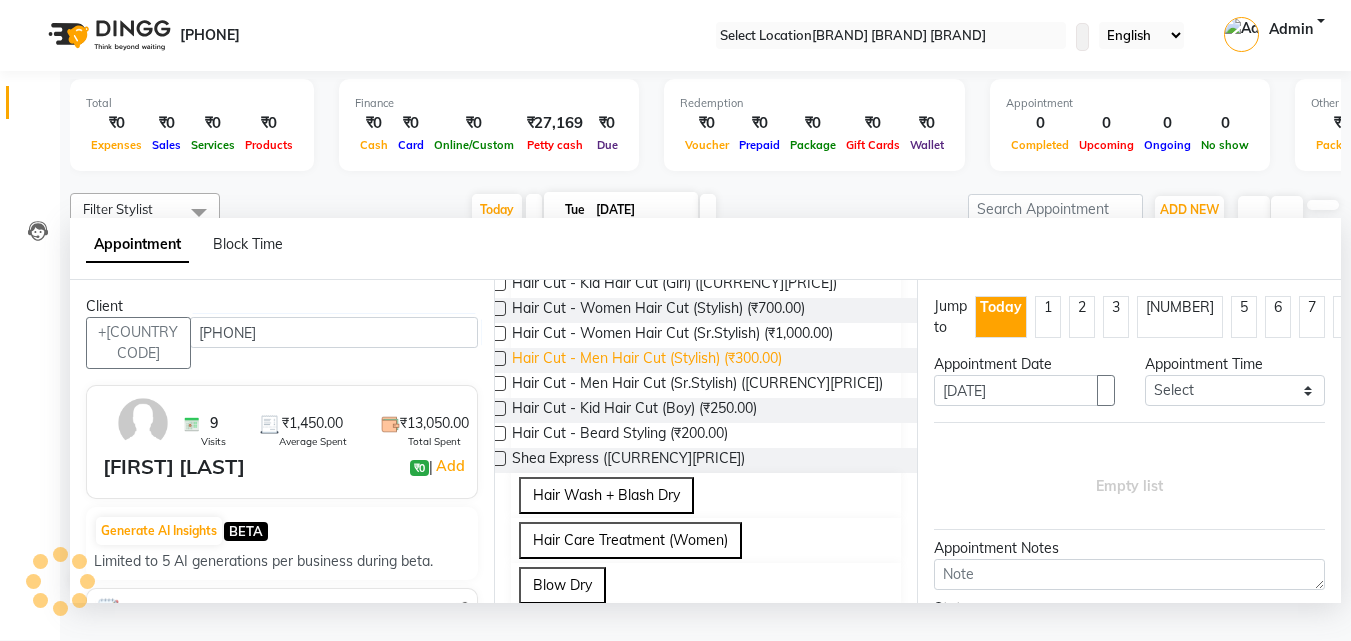 click on "Hair Cut - Men Hair Cut (Stylish) (₹300.00)" at bounding box center (597, 260) 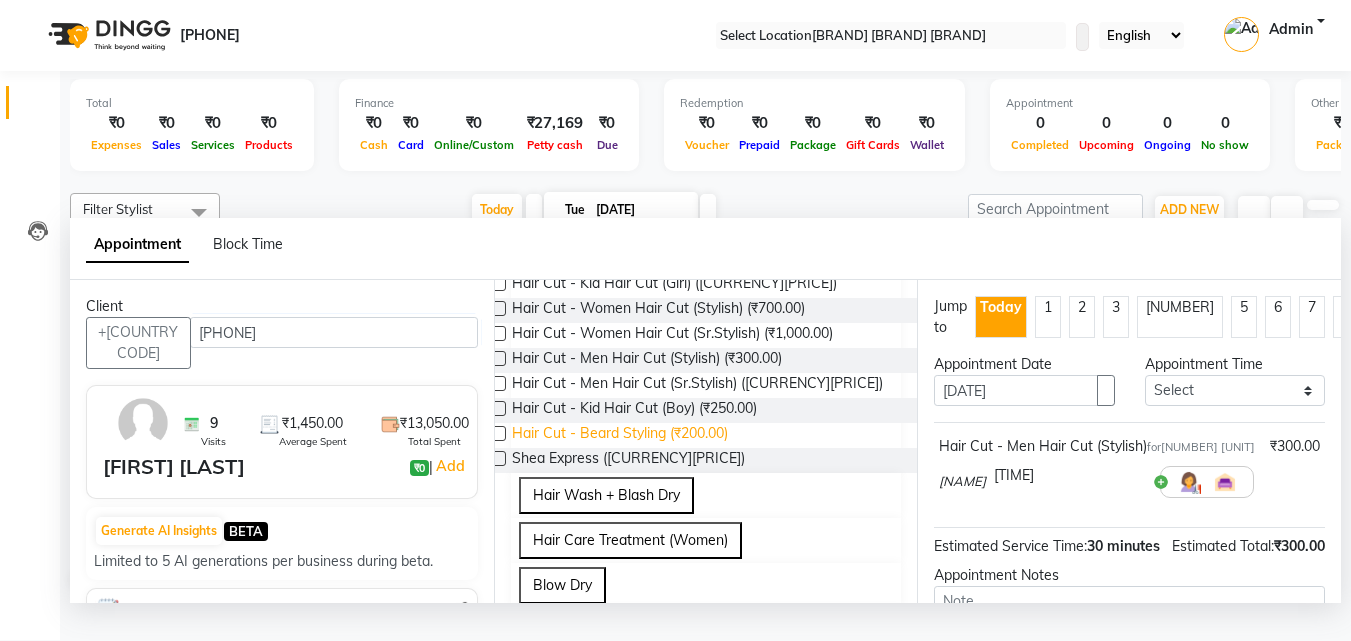 click on "Hair Cut - Beard Styling (₹200.00)" at bounding box center [597, 260] 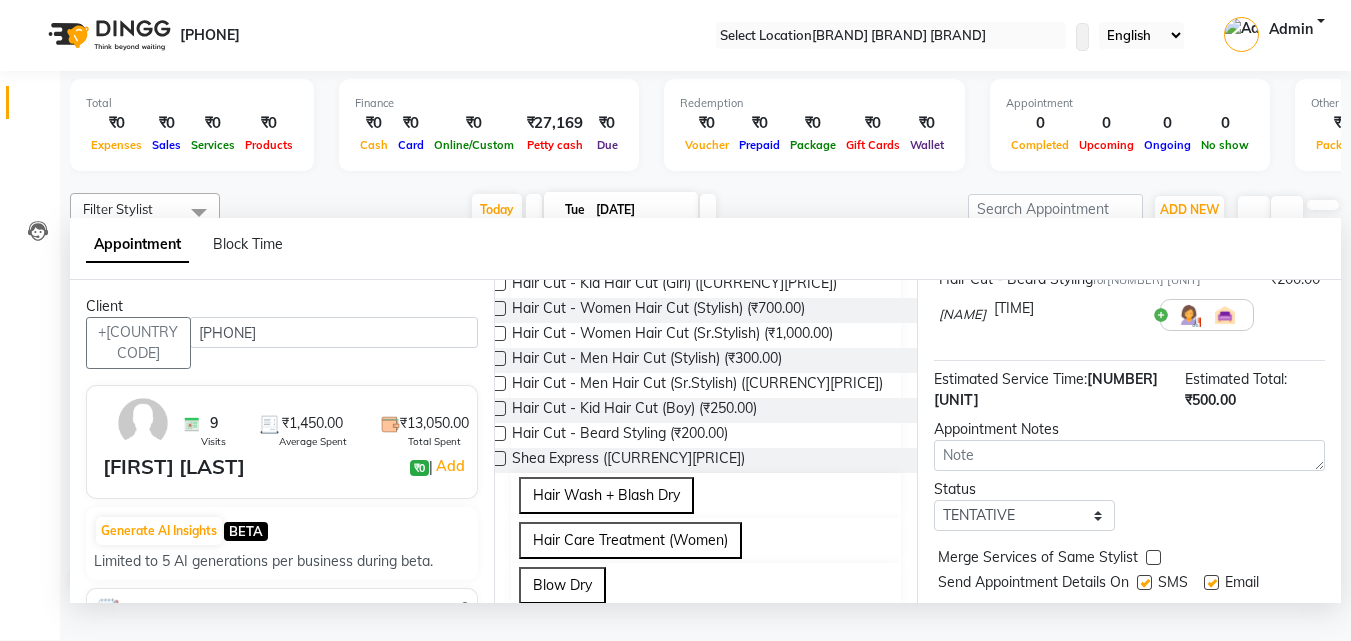 scroll, scrollTop: 309, scrollLeft: 0, axis: vertical 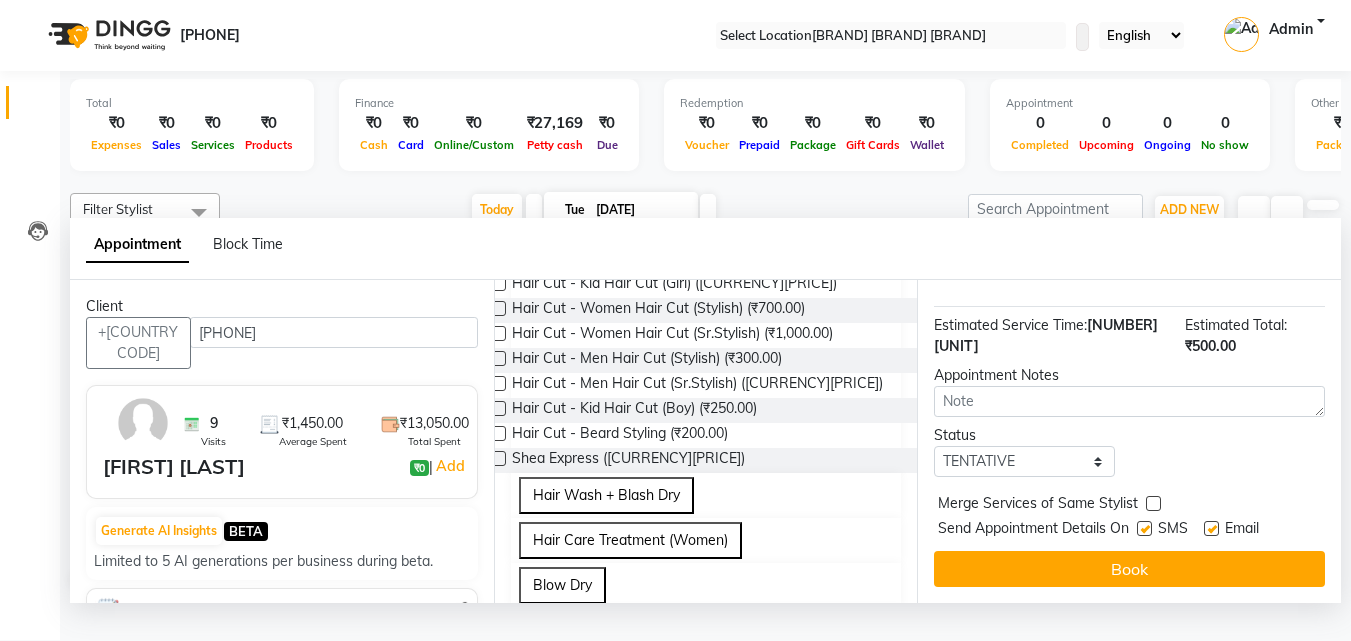 click at bounding box center (1144, 528) 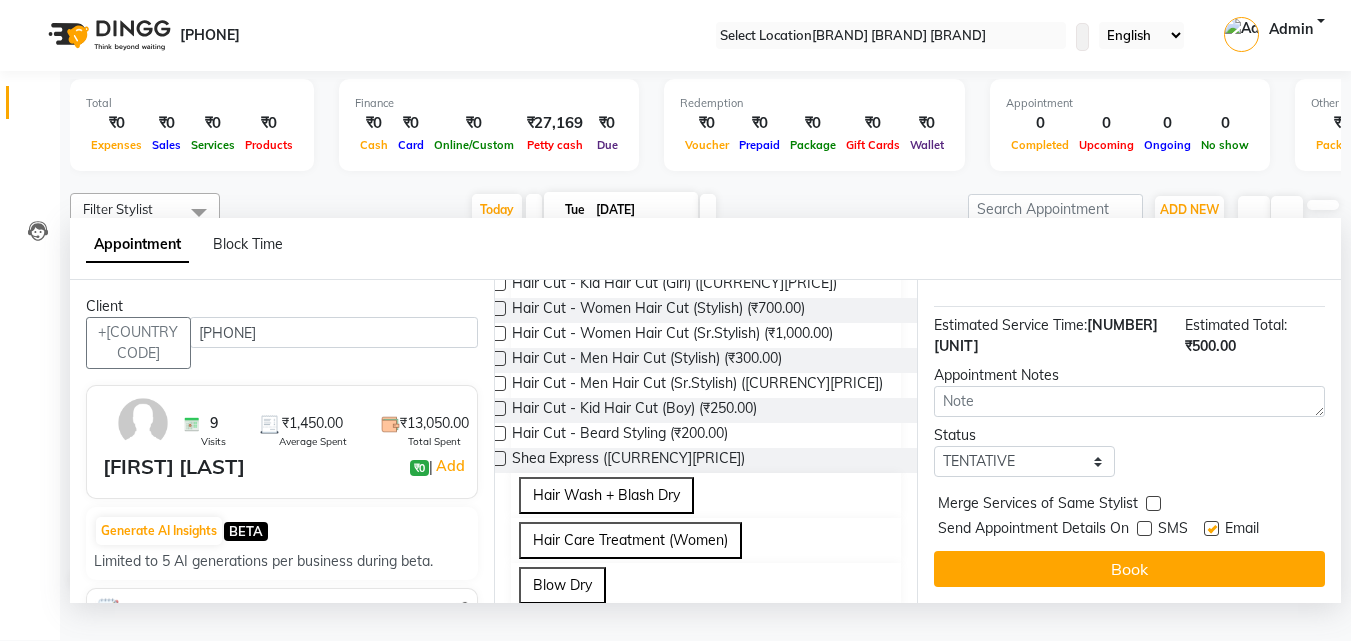 click at bounding box center [1211, 528] 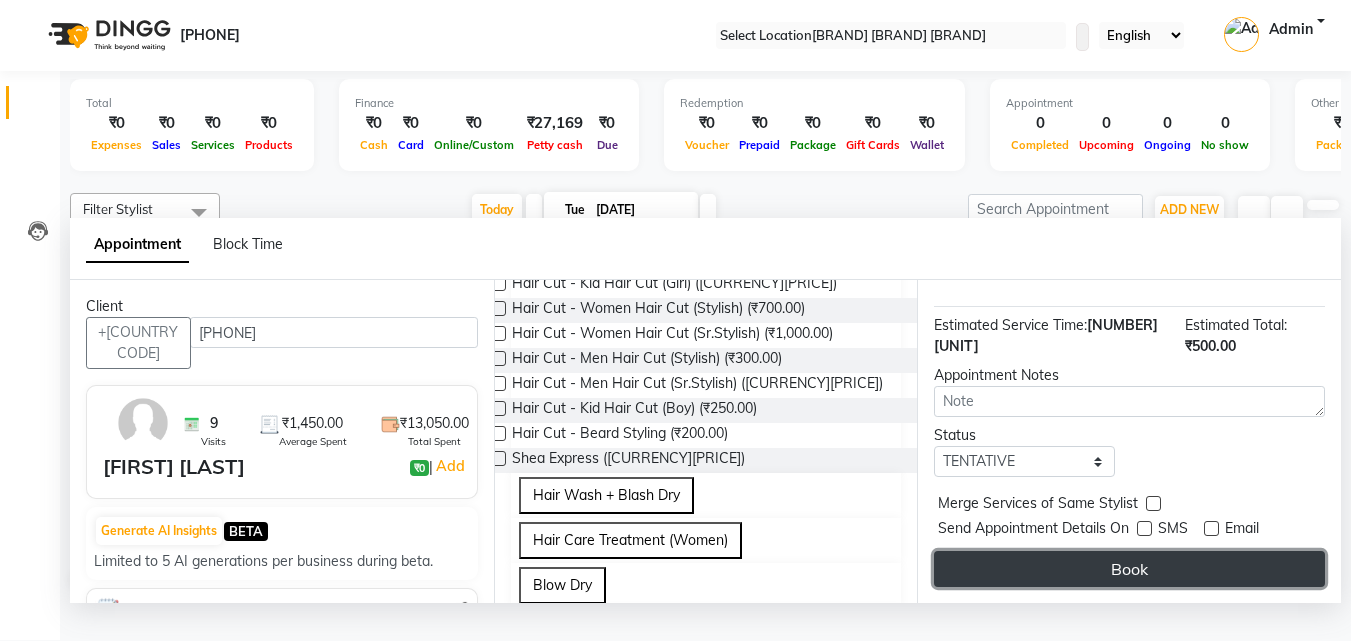 click on "Book" at bounding box center [1129, 569] 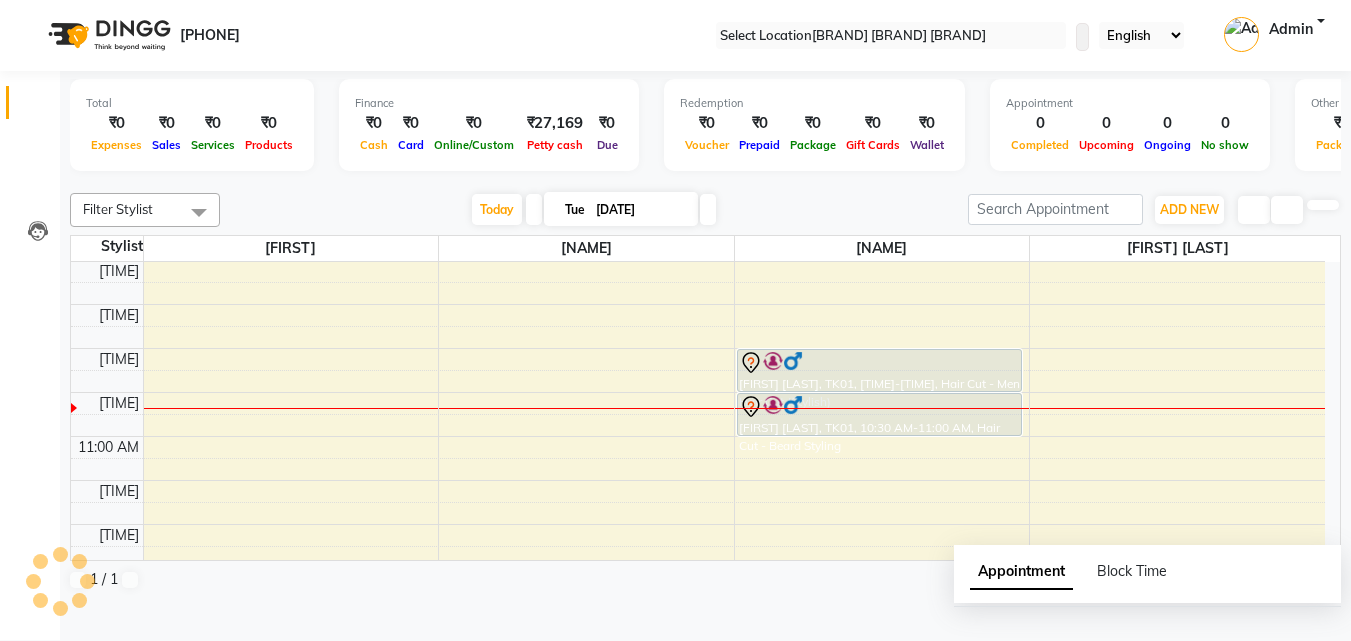 scroll, scrollTop: 0, scrollLeft: 0, axis: both 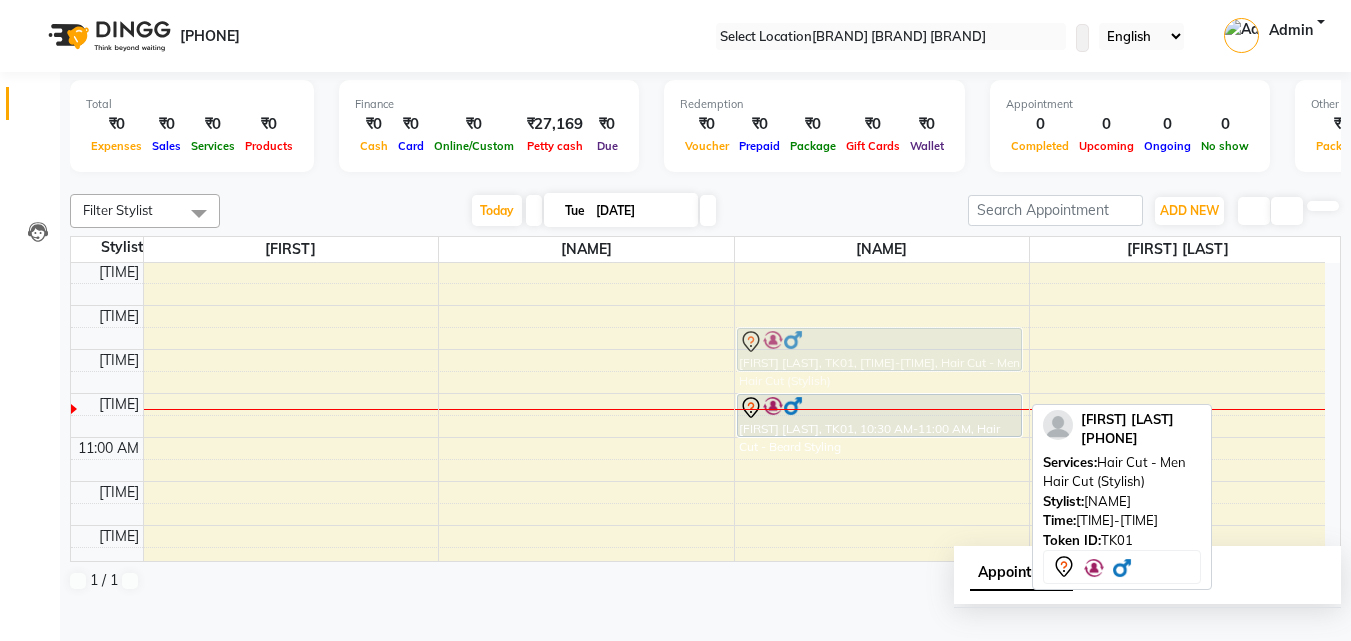 drag, startPoint x: 880, startPoint y: 390, endPoint x: 877, endPoint y: 378, distance: 12.369317 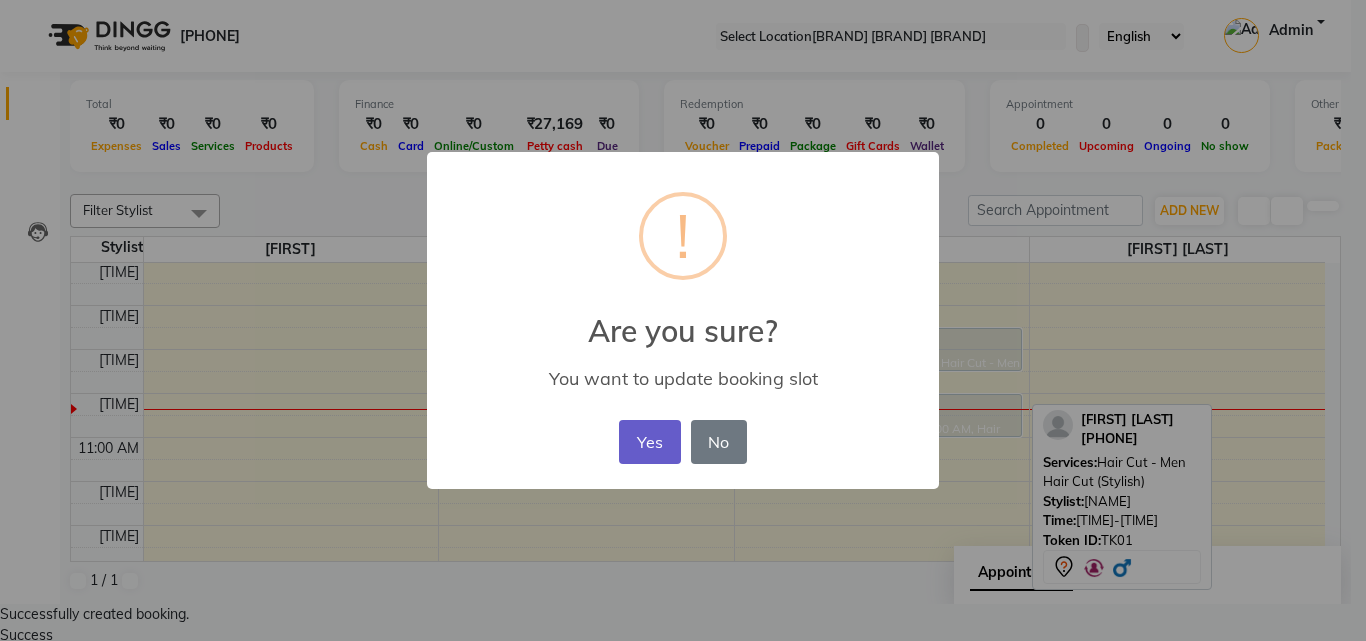 click on "Yes" at bounding box center [649, 442] 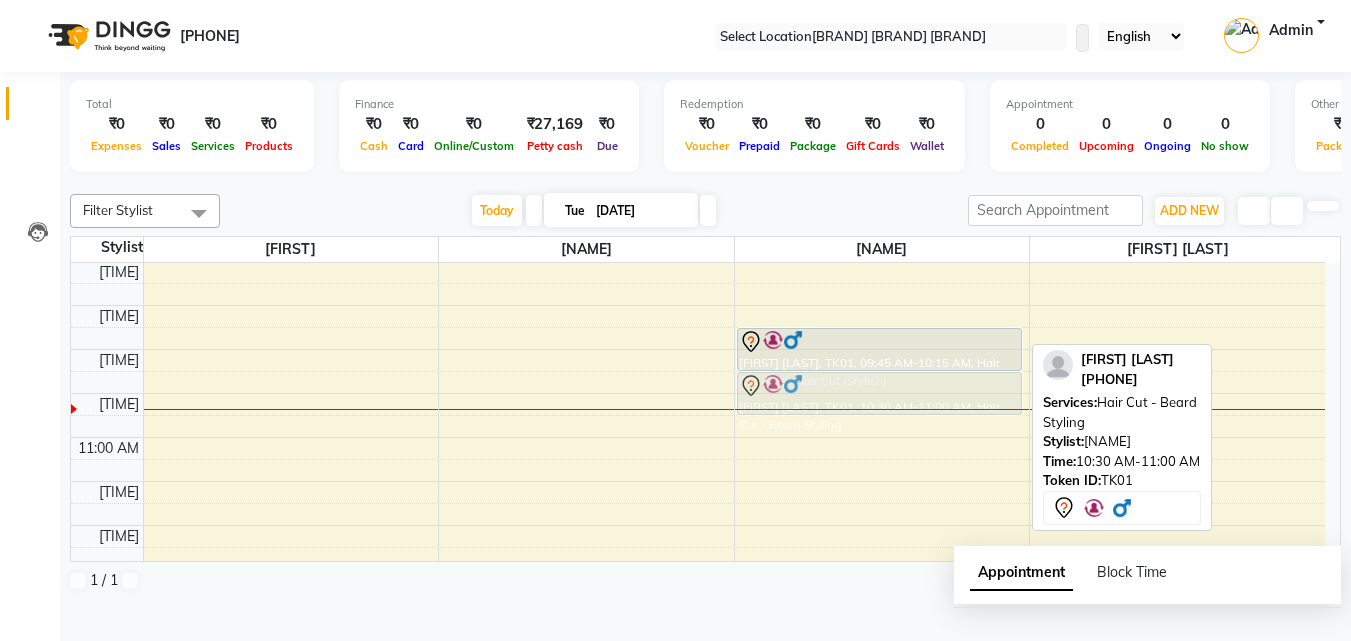 drag, startPoint x: 797, startPoint y: 429, endPoint x: 796, endPoint y: 412, distance: 17.029387 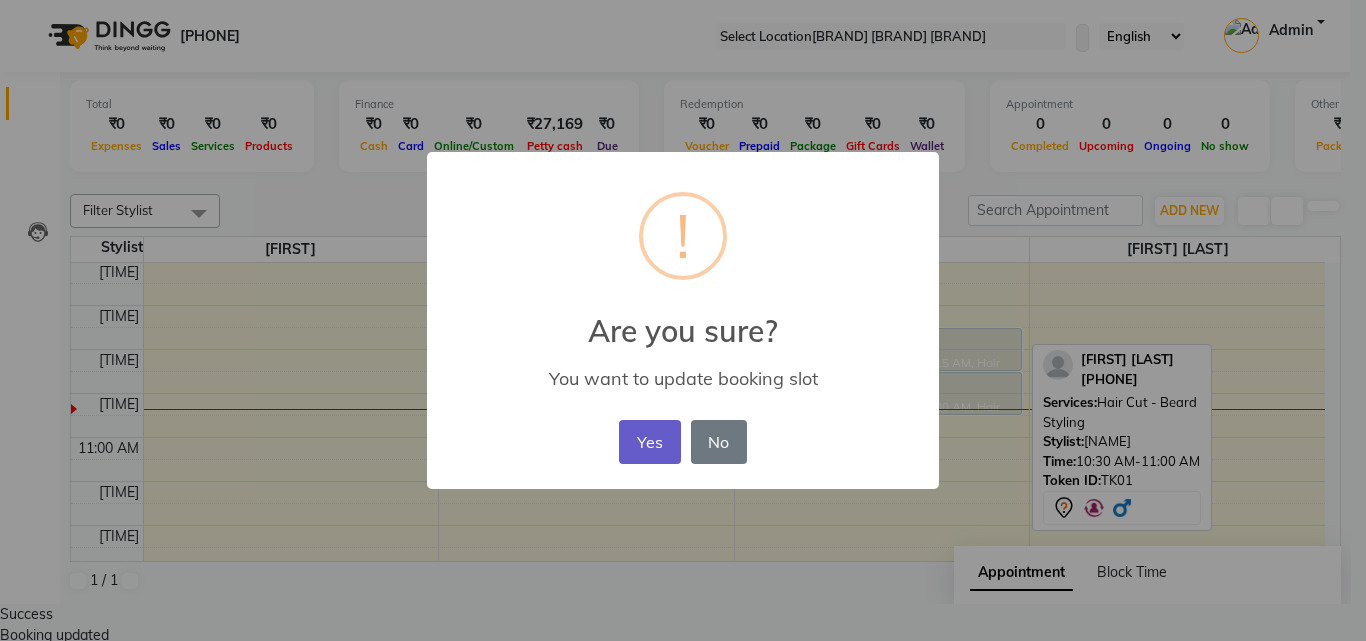 click on "Yes" at bounding box center (649, 442) 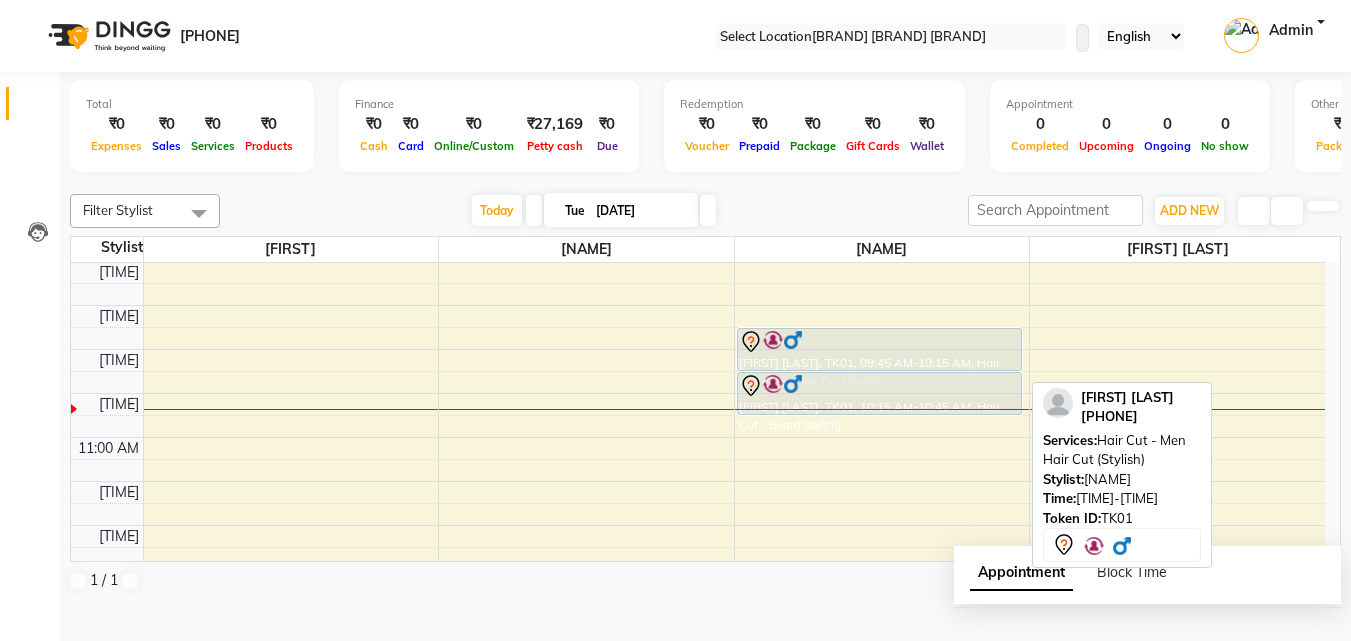 click at bounding box center (879, 342) 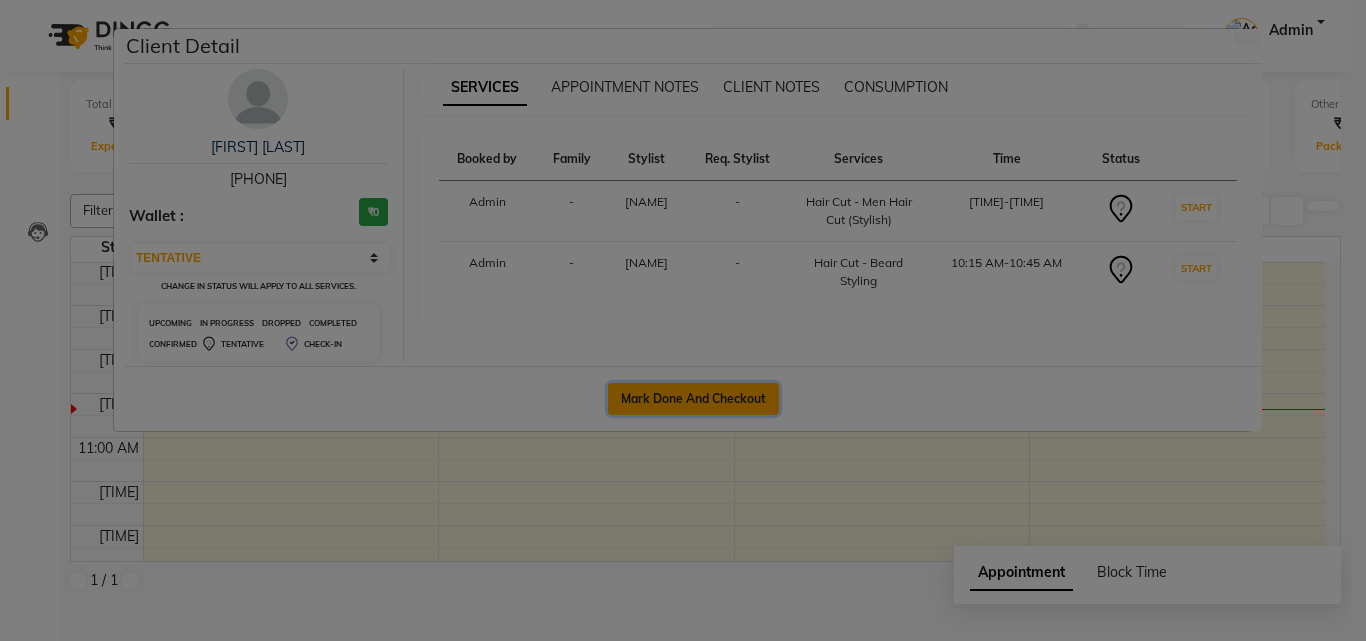 click on "Mark Done And Checkout" at bounding box center (693, 399) 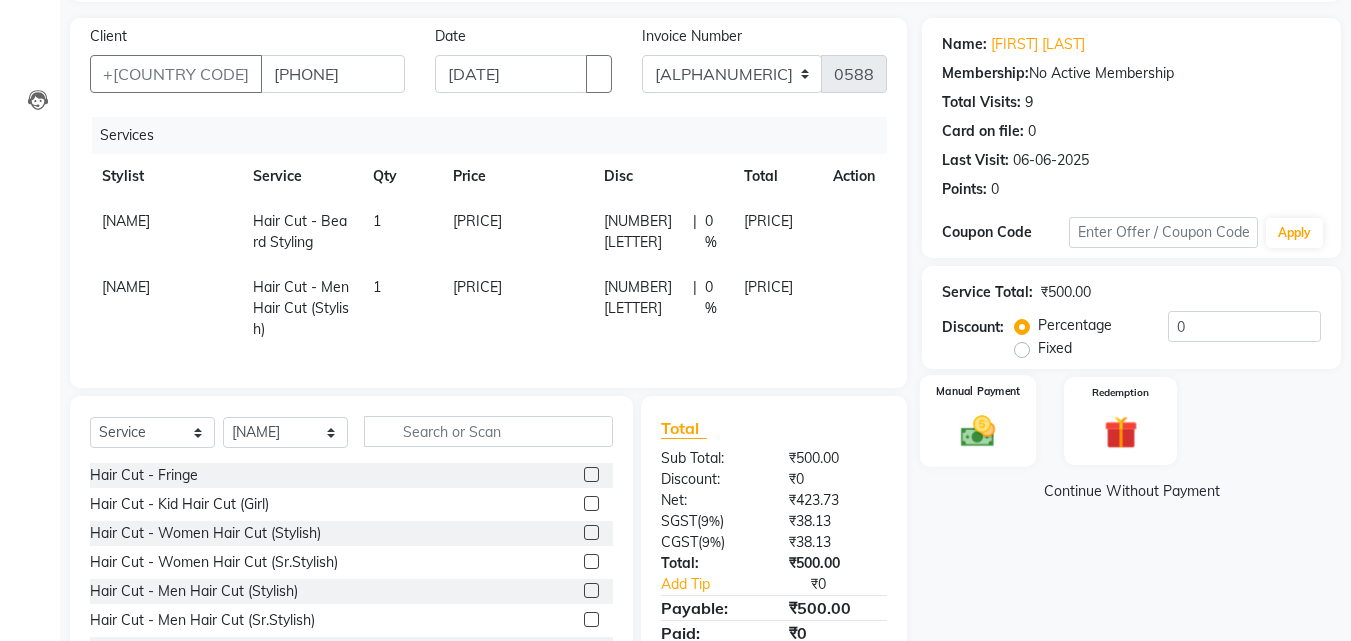 scroll, scrollTop: 226, scrollLeft: 0, axis: vertical 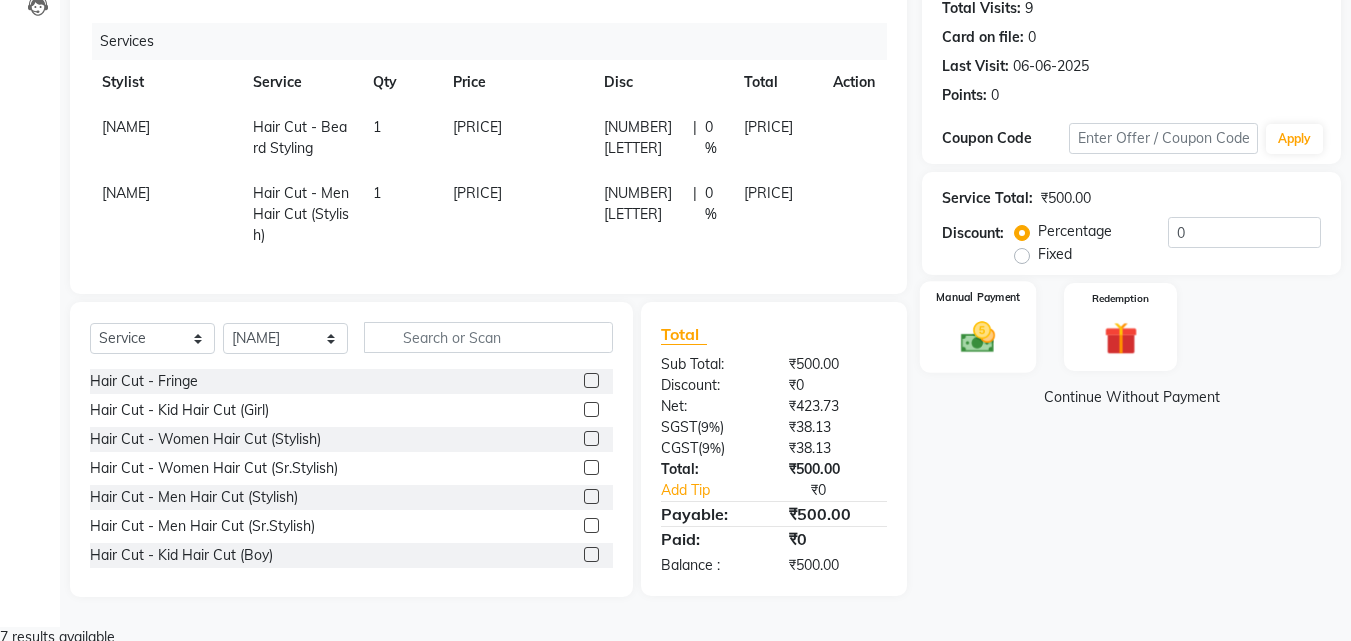 click at bounding box center [978, 337] 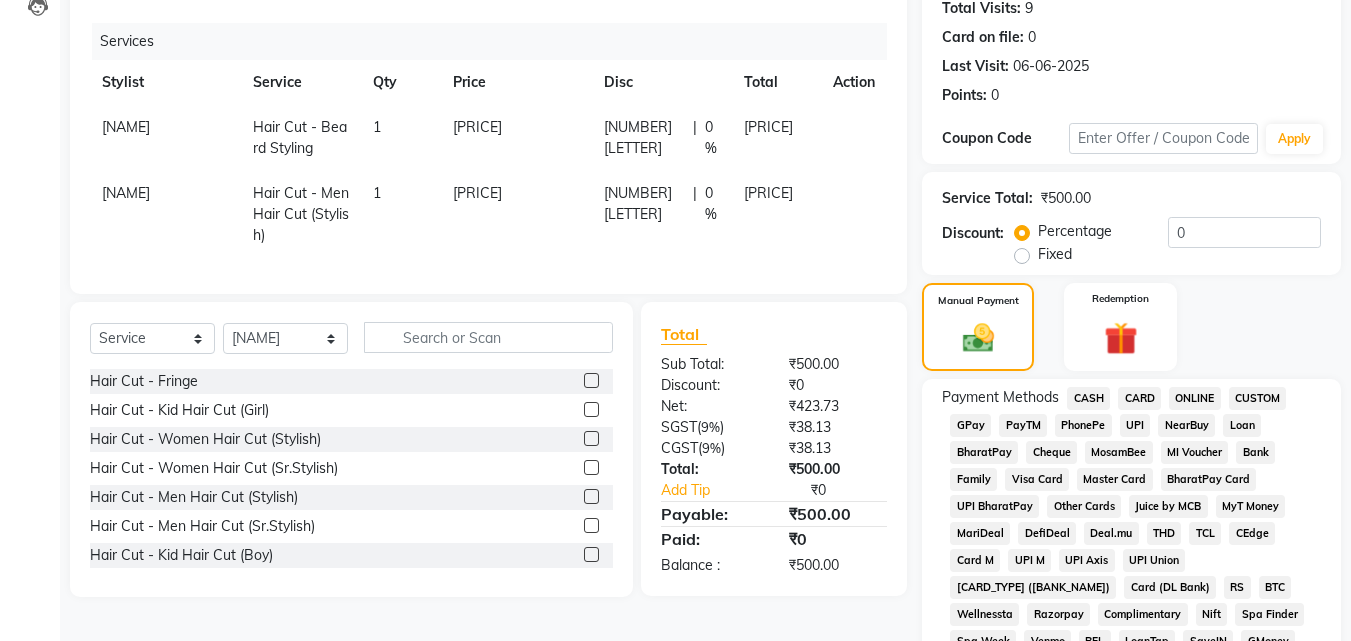 click on "ONLINE" at bounding box center (1088, 398) 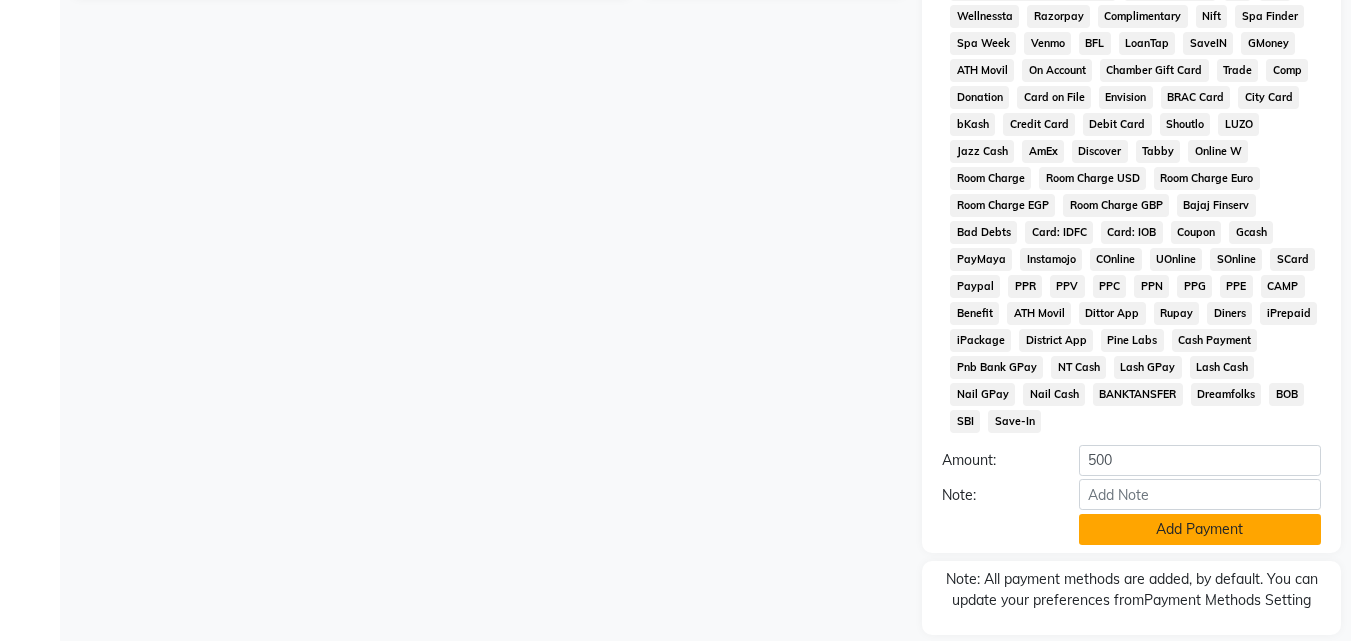 scroll, scrollTop: 826, scrollLeft: 0, axis: vertical 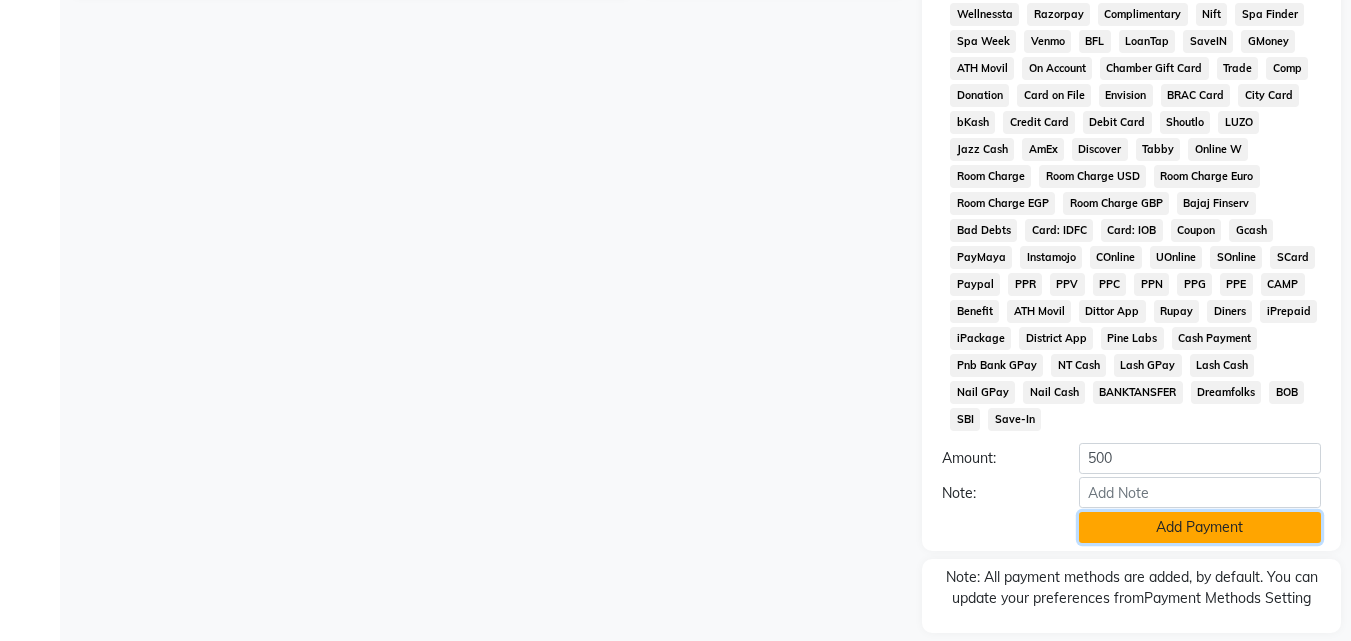 click on "Add Payment" at bounding box center [1200, 527] 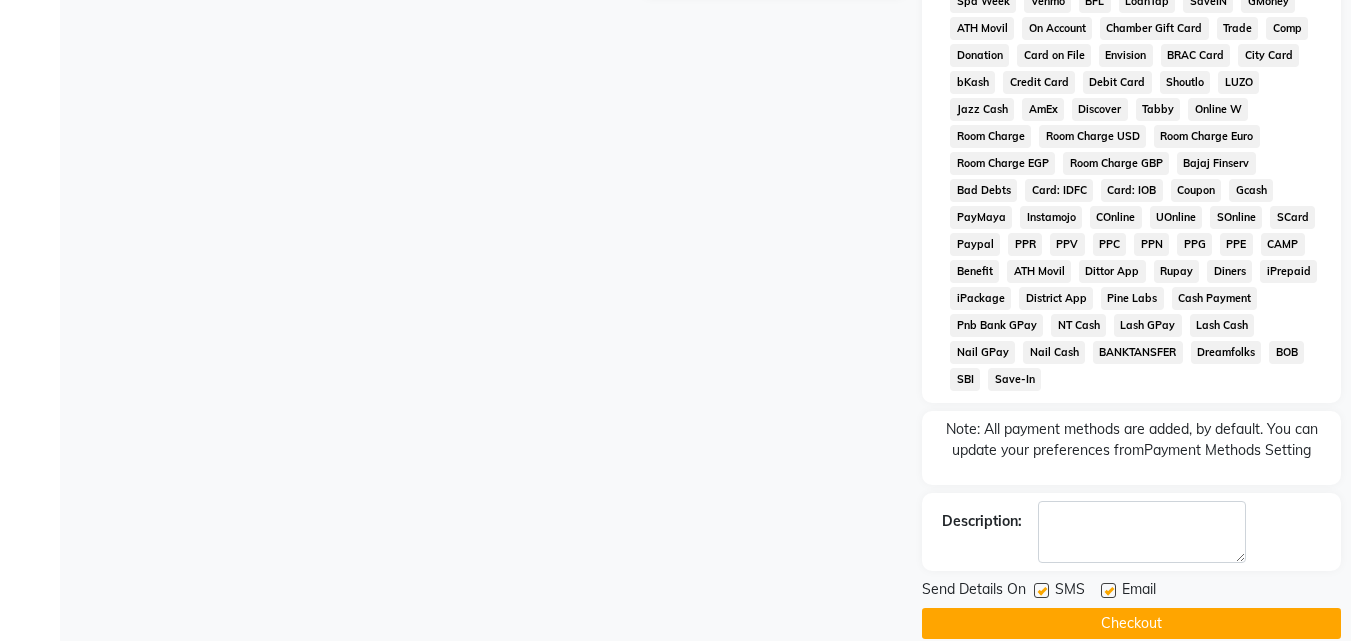 scroll, scrollTop: 868, scrollLeft: 0, axis: vertical 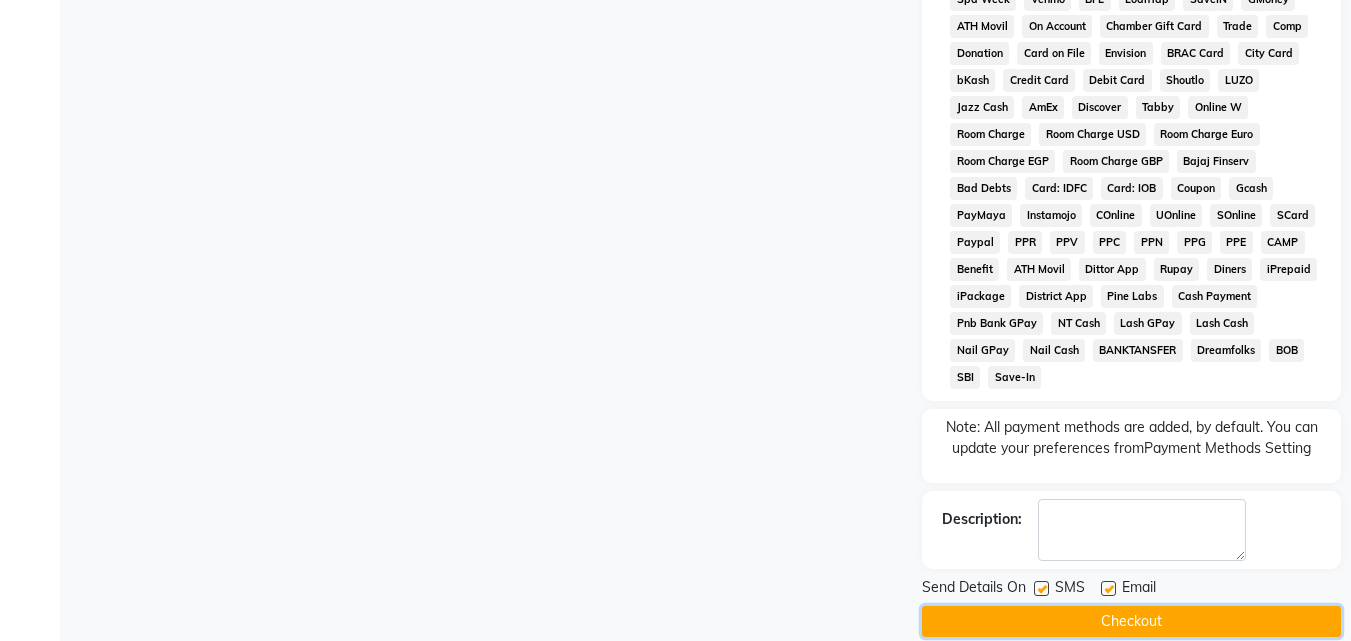 click on "Checkout" at bounding box center [1131, 621] 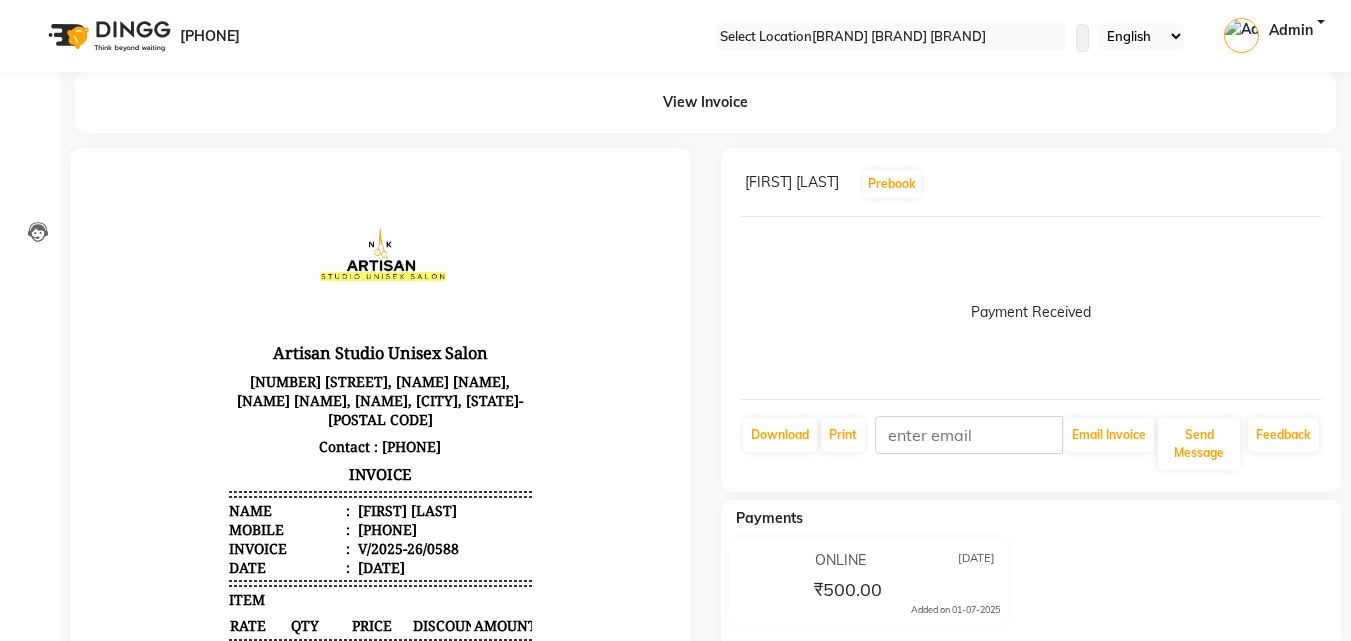 scroll, scrollTop: 0, scrollLeft: 0, axis: both 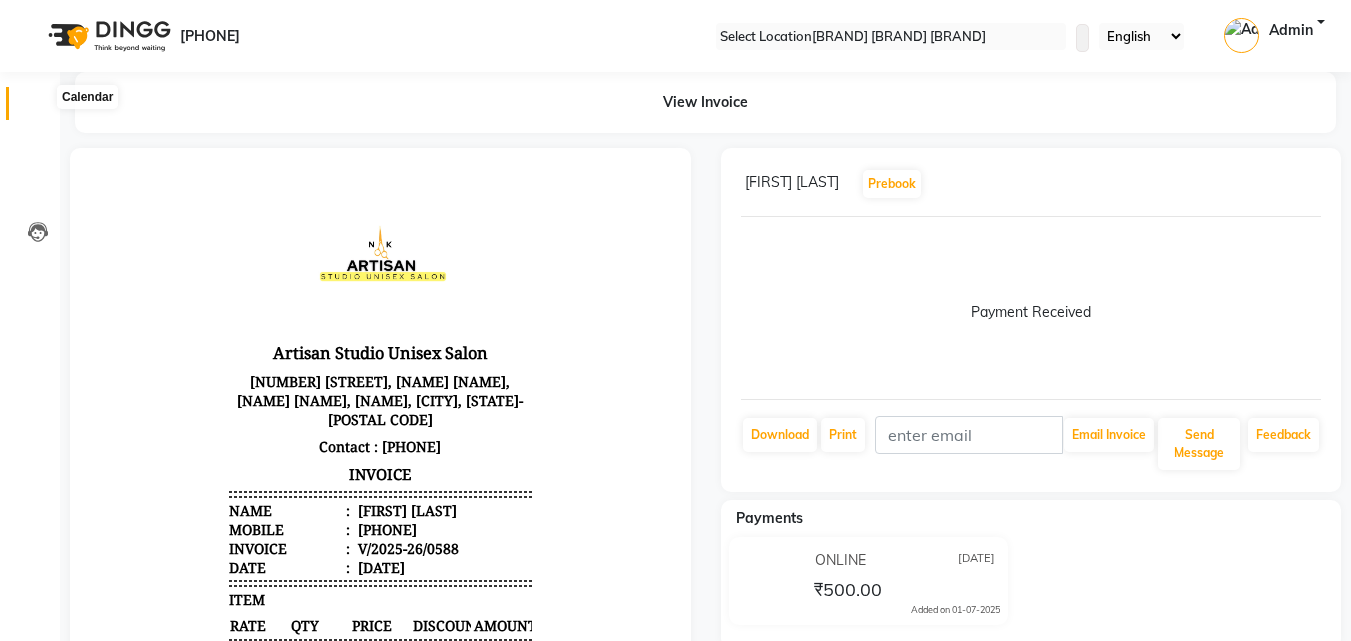 click at bounding box center (38, 108) 